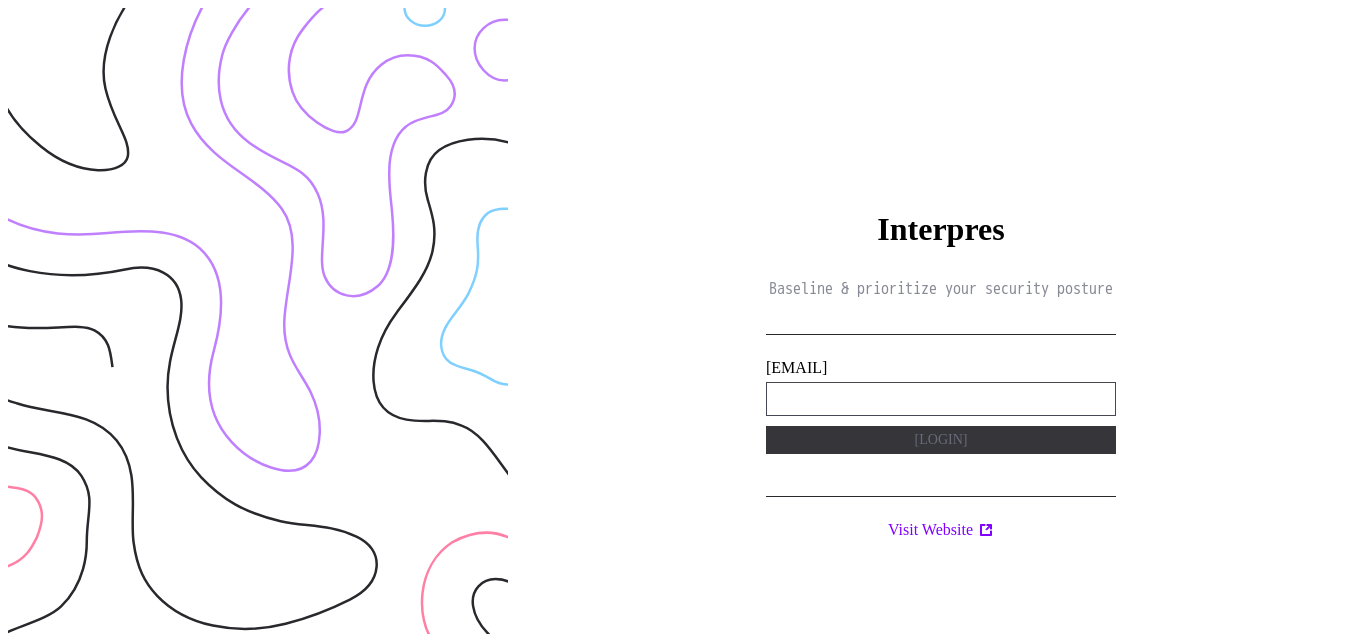 click on "**********" at bounding box center (941, 399) 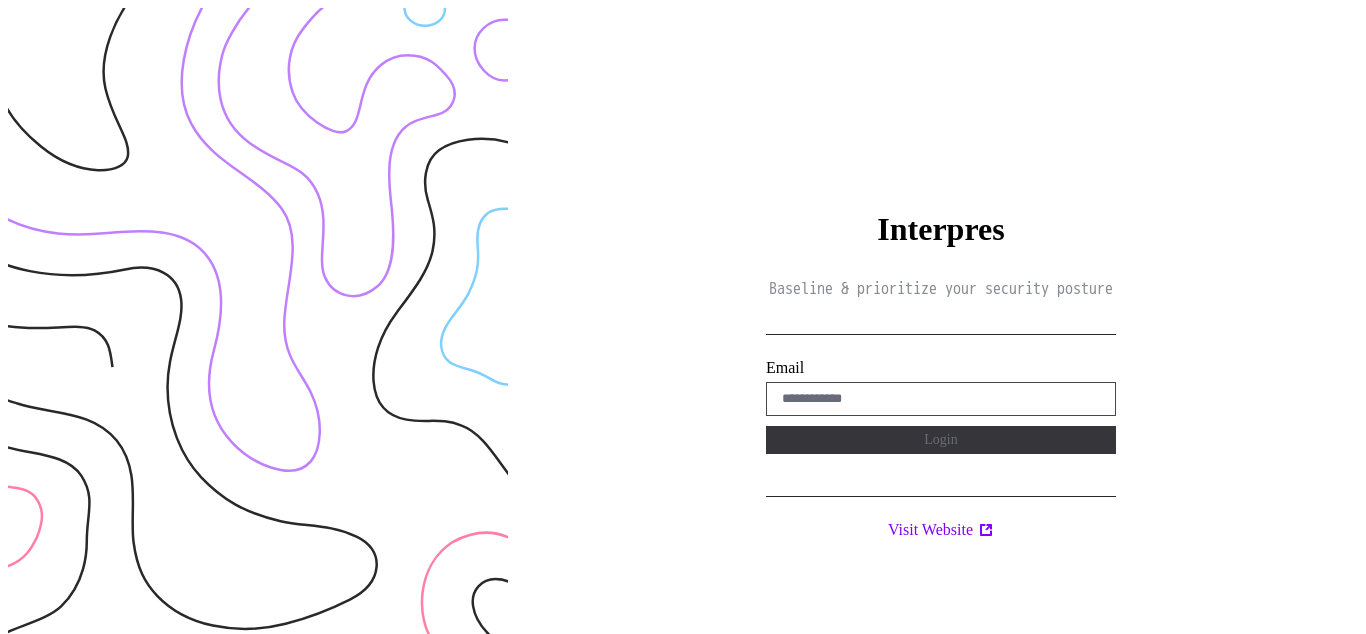 scroll, scrollTop: 0, scrollLeft: 0, axis: both 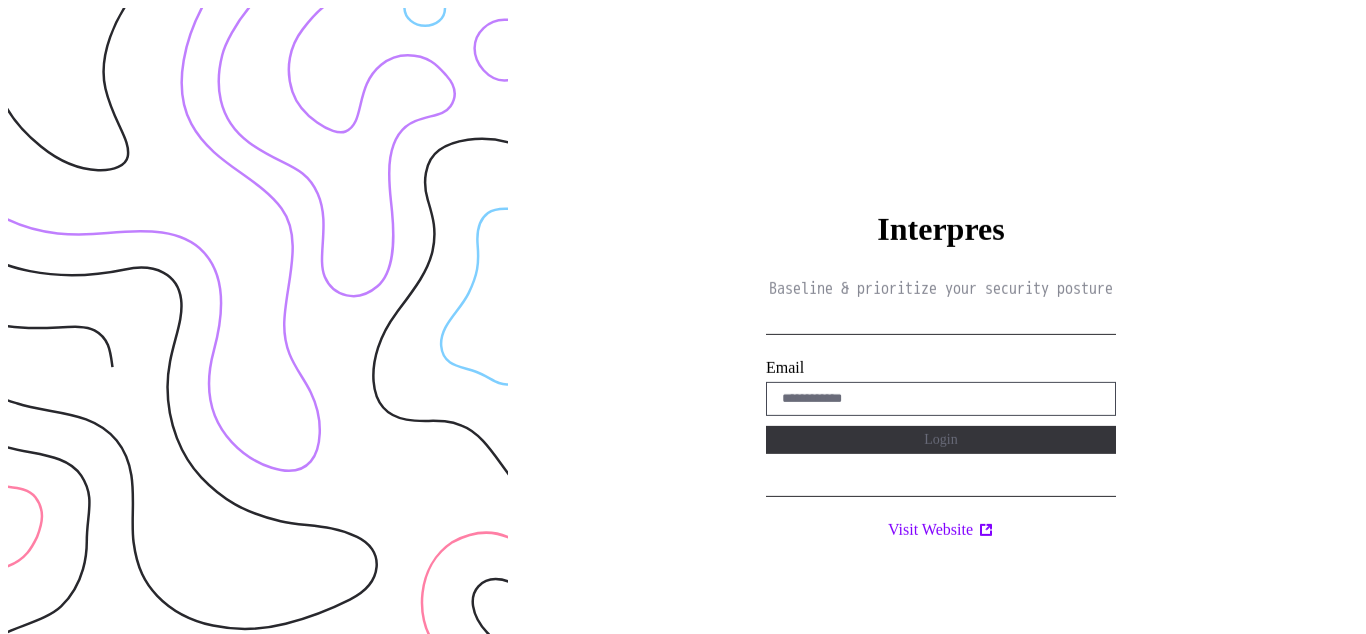 click on "Interpres Baseline & prioritize your security posture Email Login Visit Website" at bounding box center (941, 325) 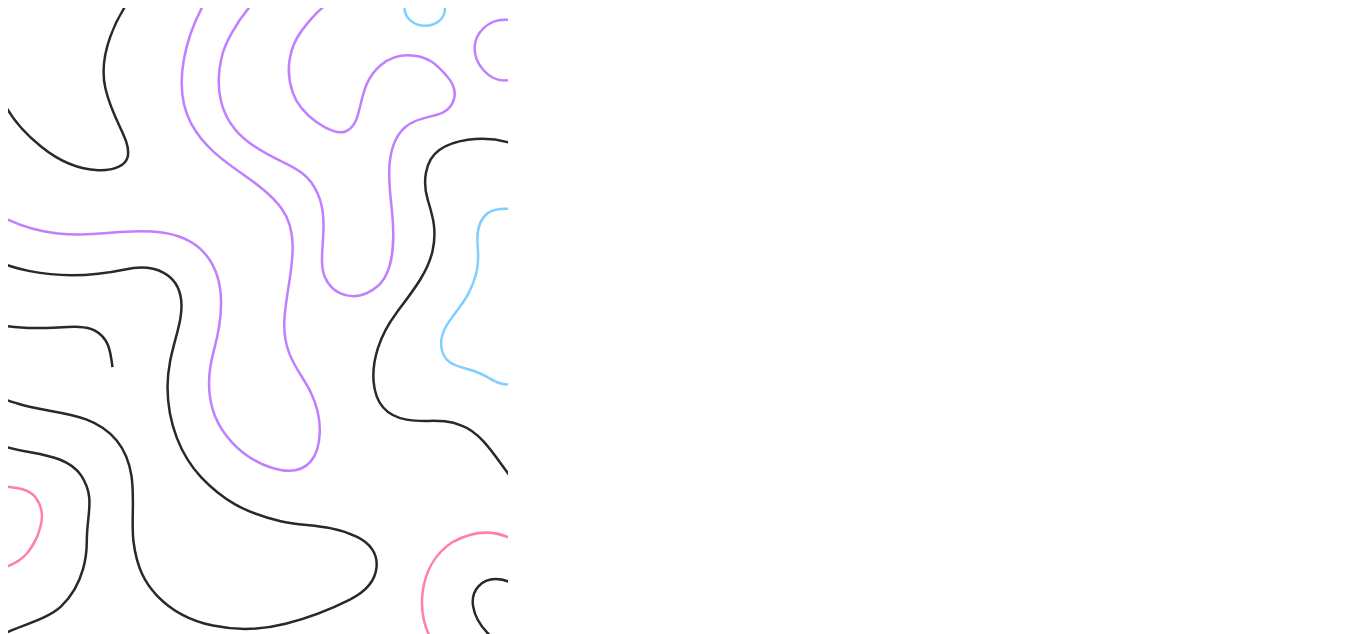 scroll, scrollTop: 0, scrollLeft: 0, axis: both 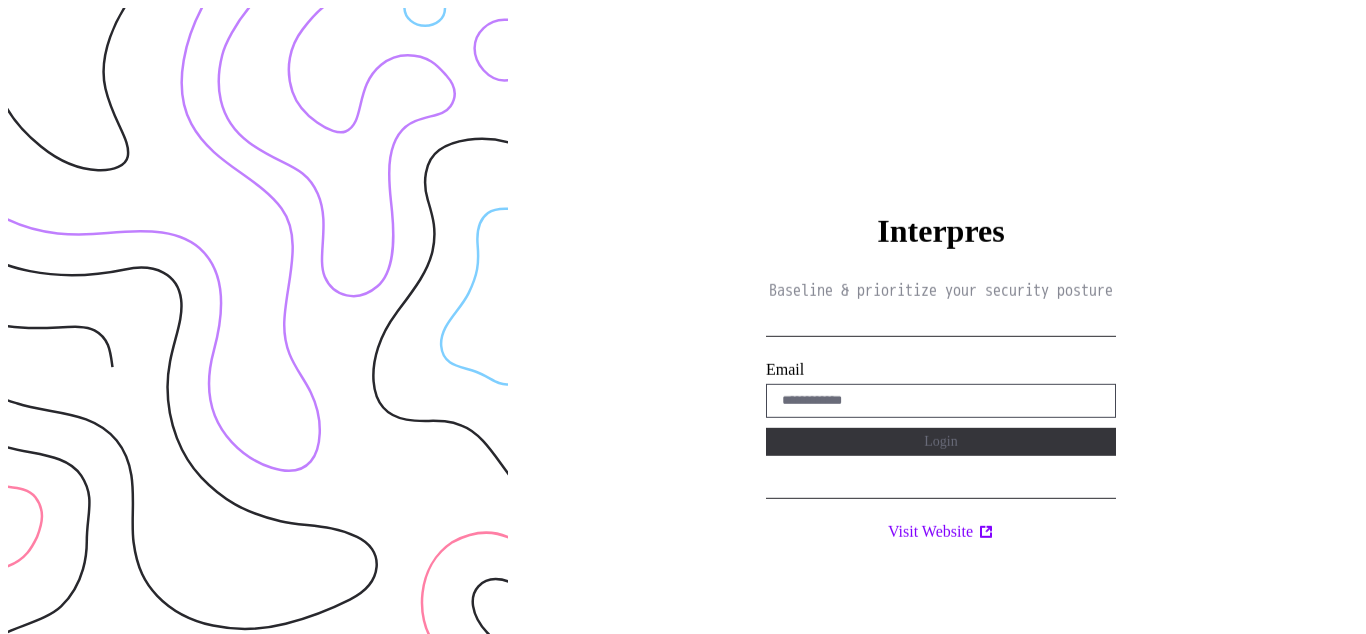 click on "Interpres Baseline & prioritize your security posture Email Login Visit Website" at bounding box center (941, 325) 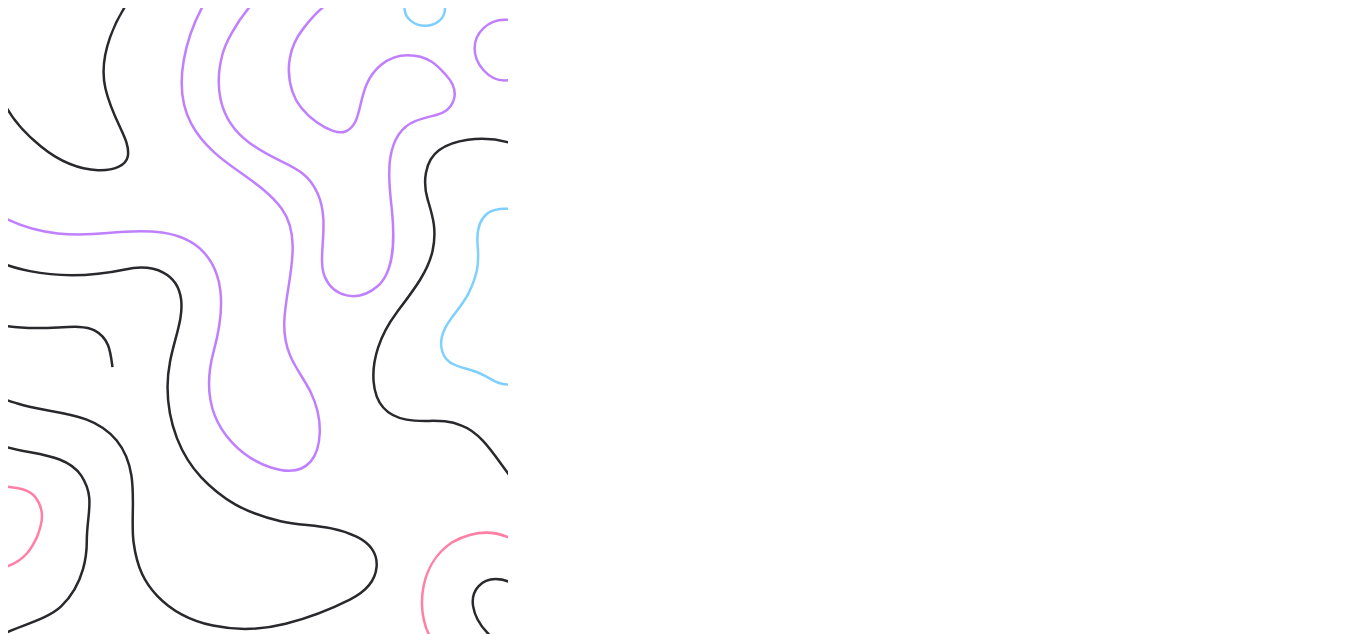 scroll, scrollTop: 0, scrollLeft: 0, axis: both 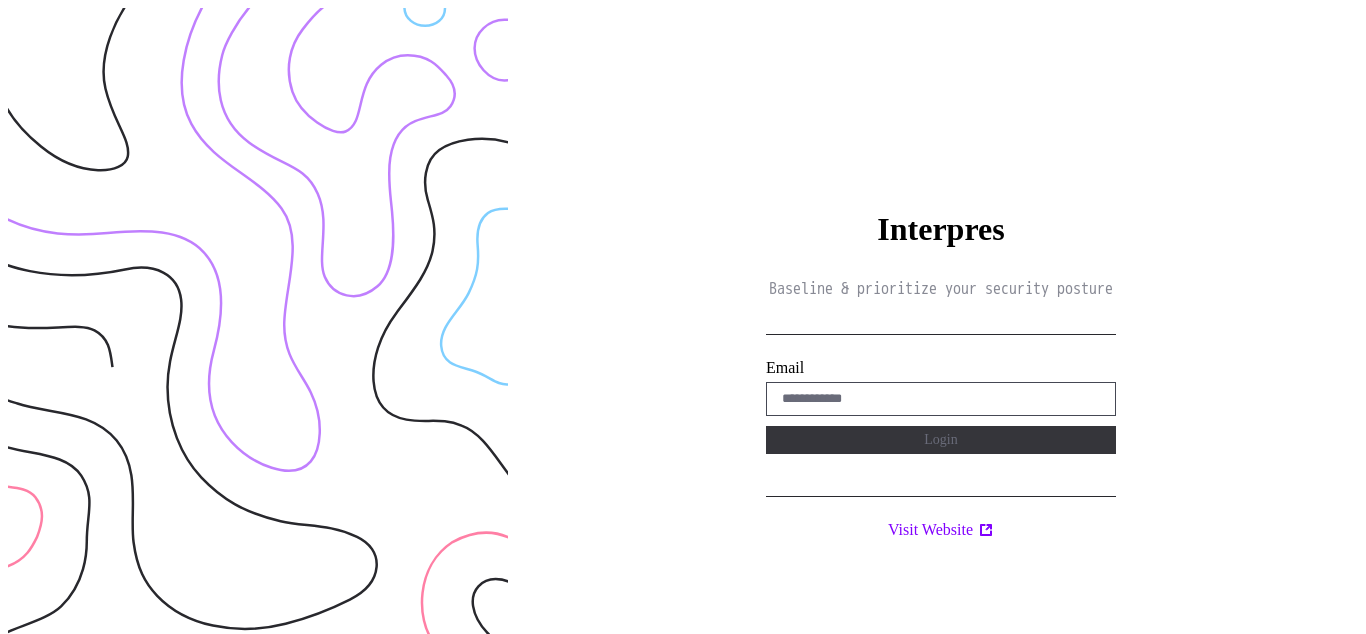 click on "Interpres Baseline & prioritize your security posture Email Login Visit Website" at bounding box center [941, 325] 